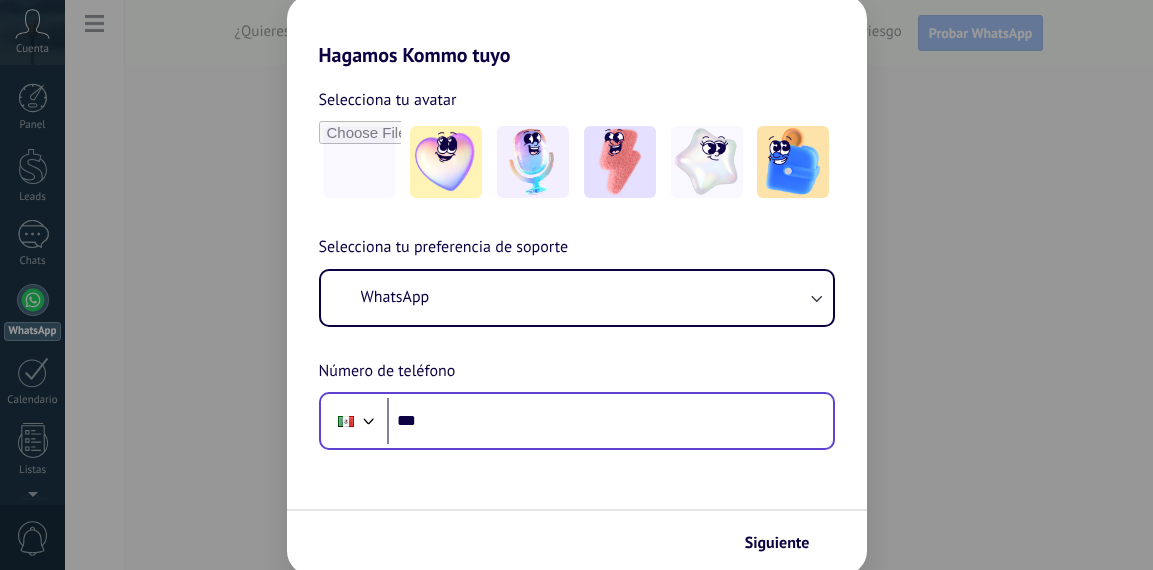 scroll, scrollTop: 0, scrollLeft: 0, axis: both 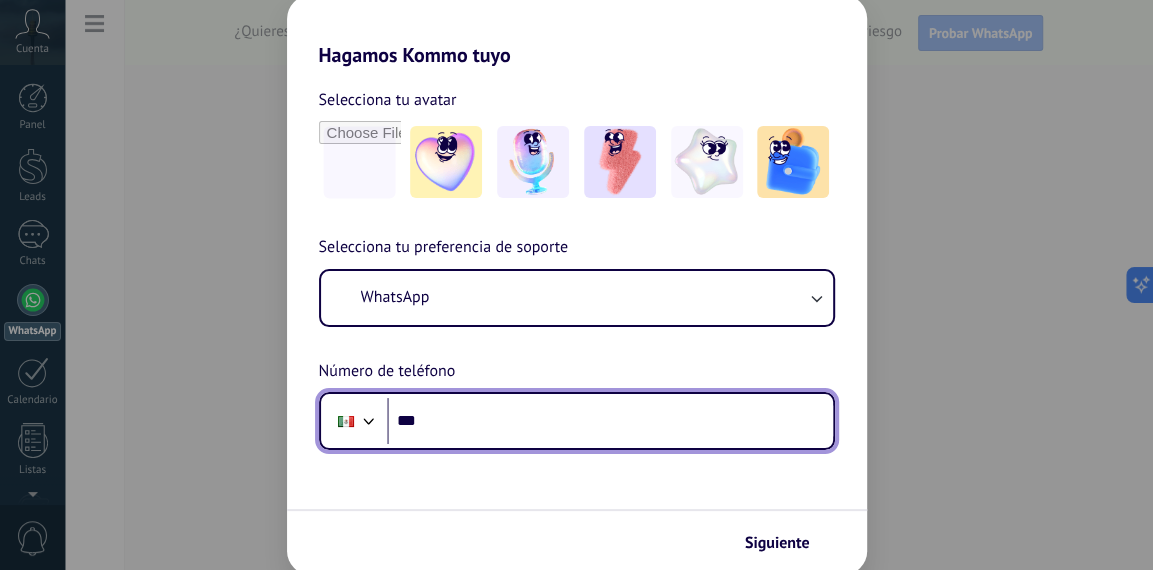 click on "***" at bounding box center (610, 421) 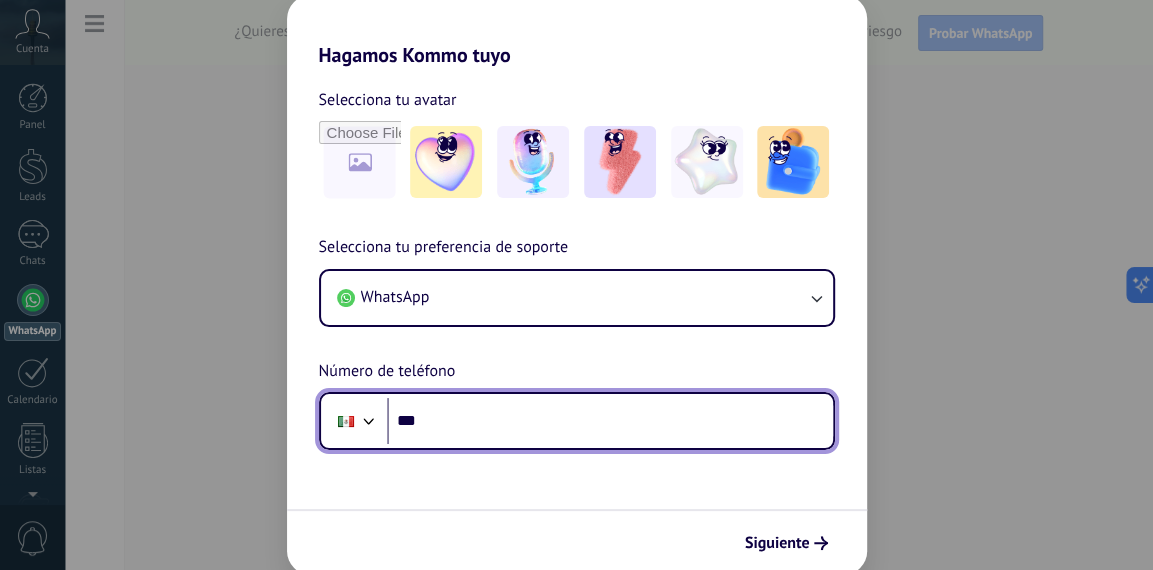 scroll, scrollTop: 0, scrollLeft: 0, axis: both 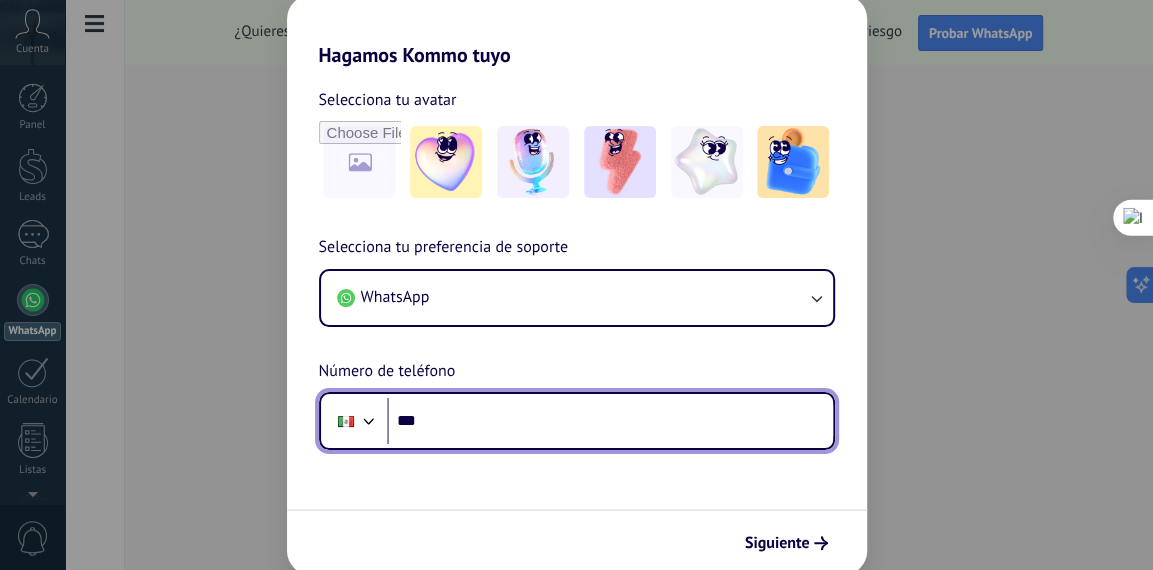 click on "***" at bounding box center [610, 421] 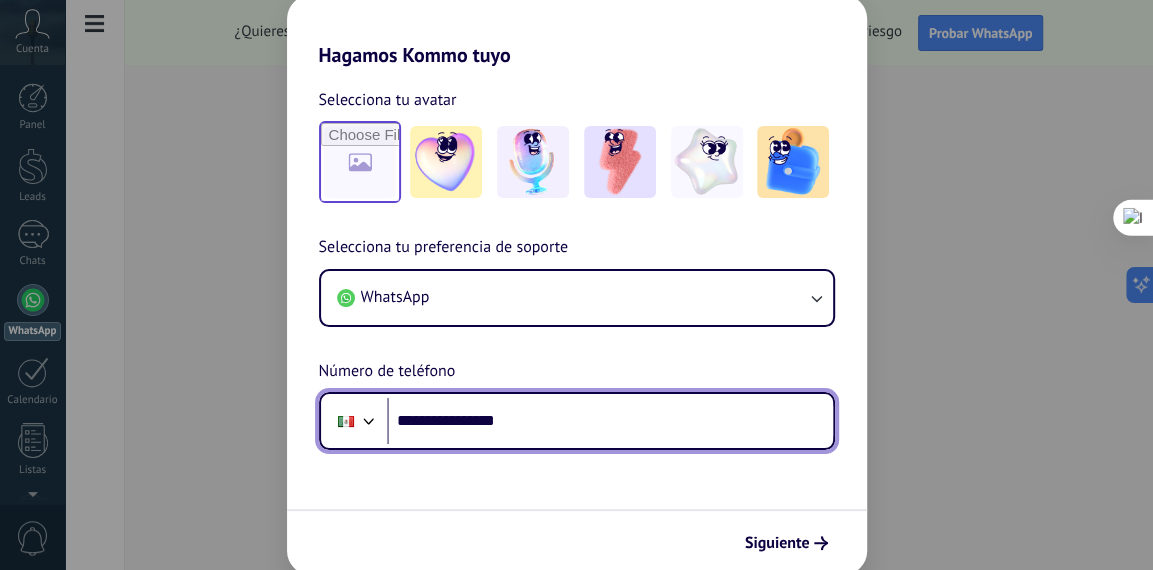 type on "**********" 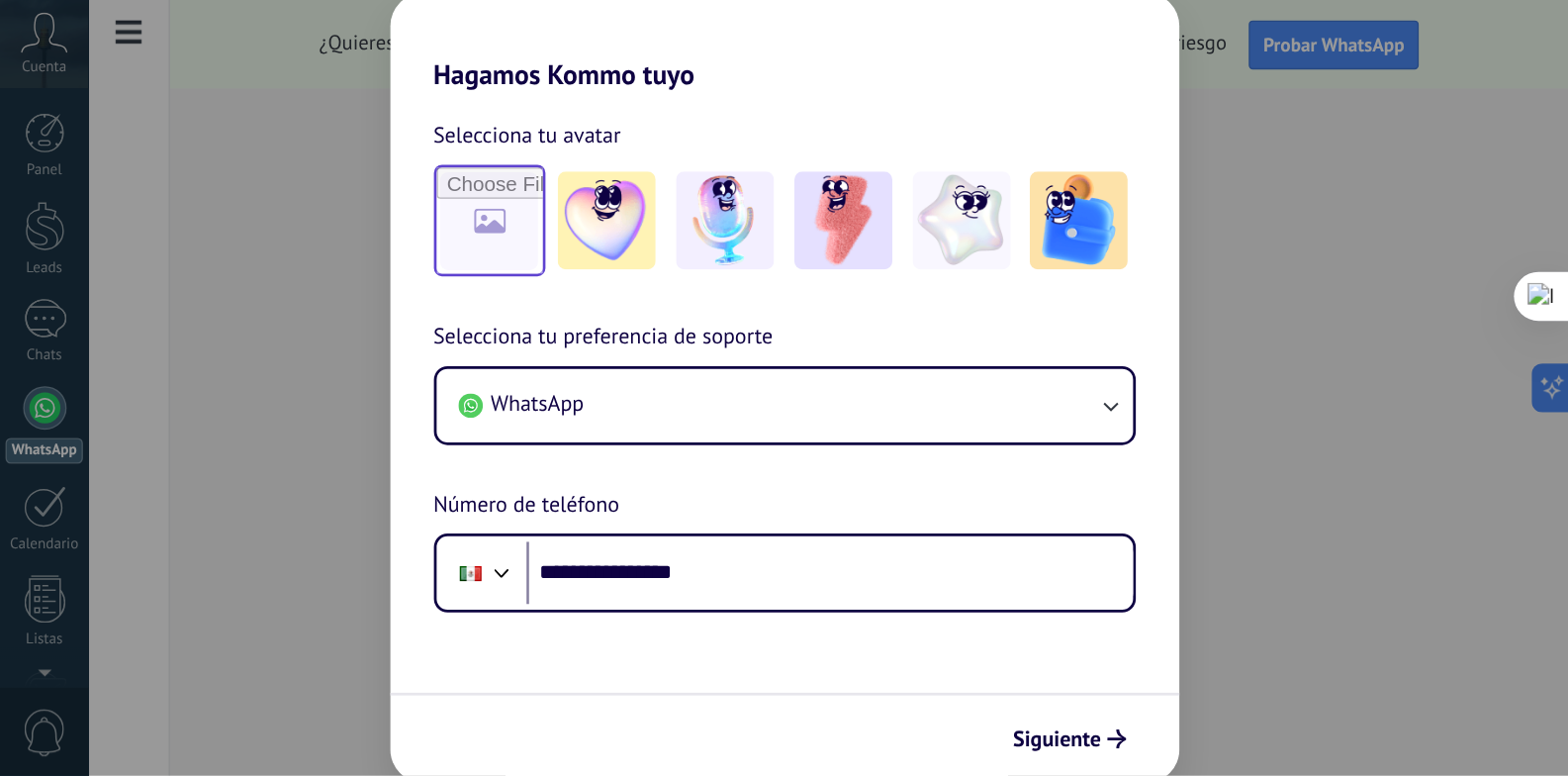 scroll, scrollTop: 0, scrollLeft: 0, axis: both 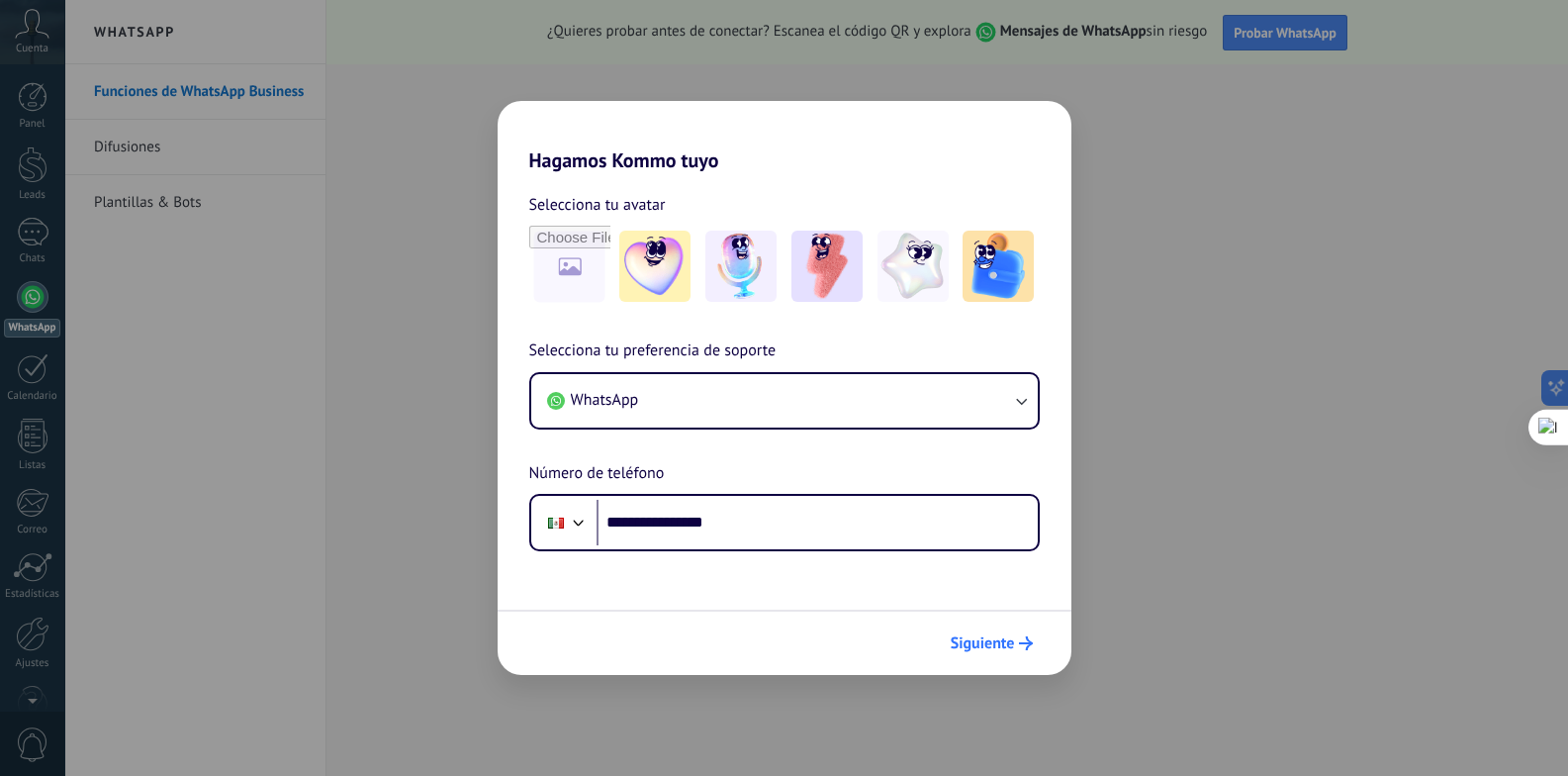 click on "Siguiente" at bounding box center [982, 643] 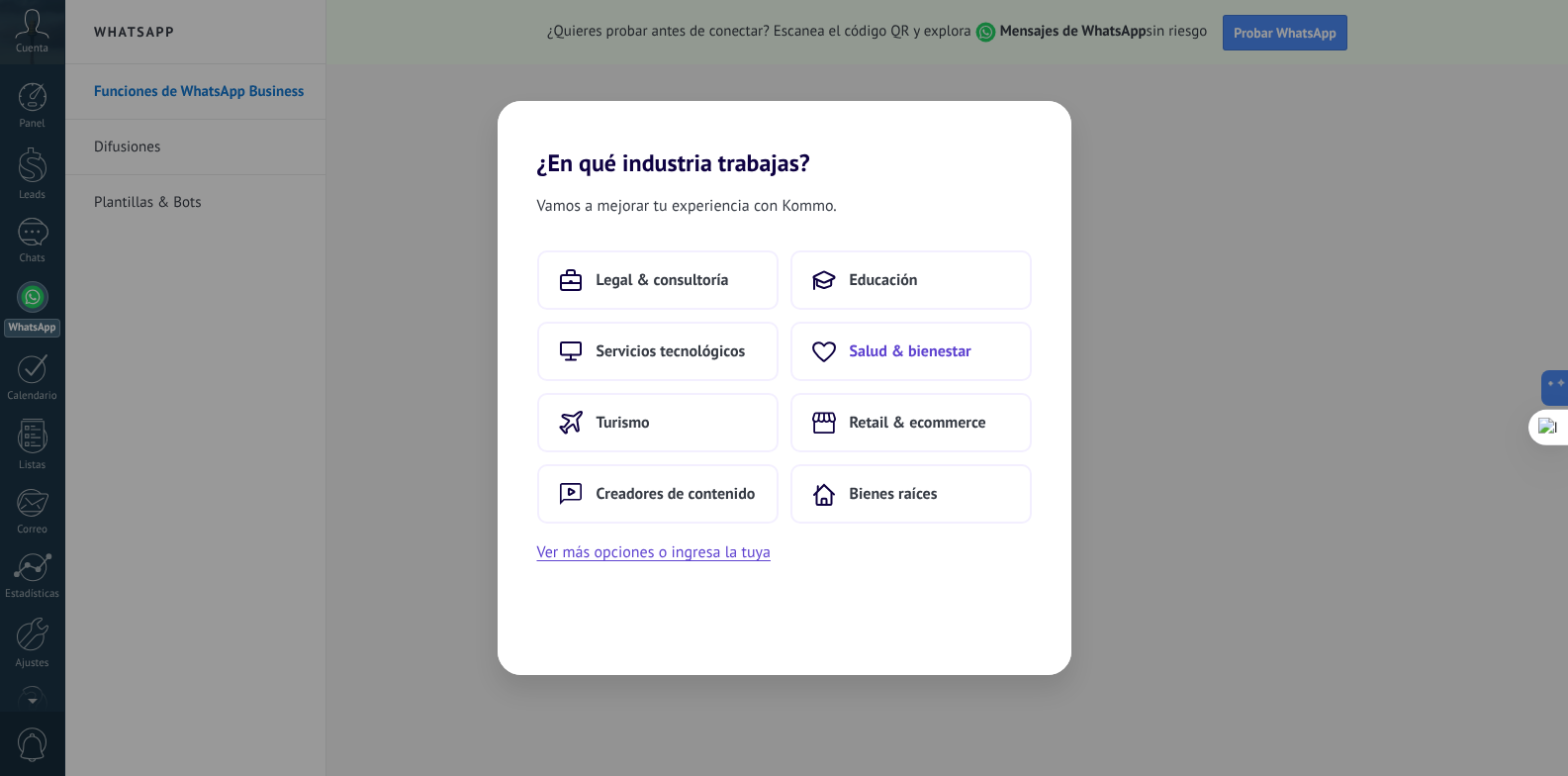 click on "Salud & bienestar" at bounding box center (910, 351) 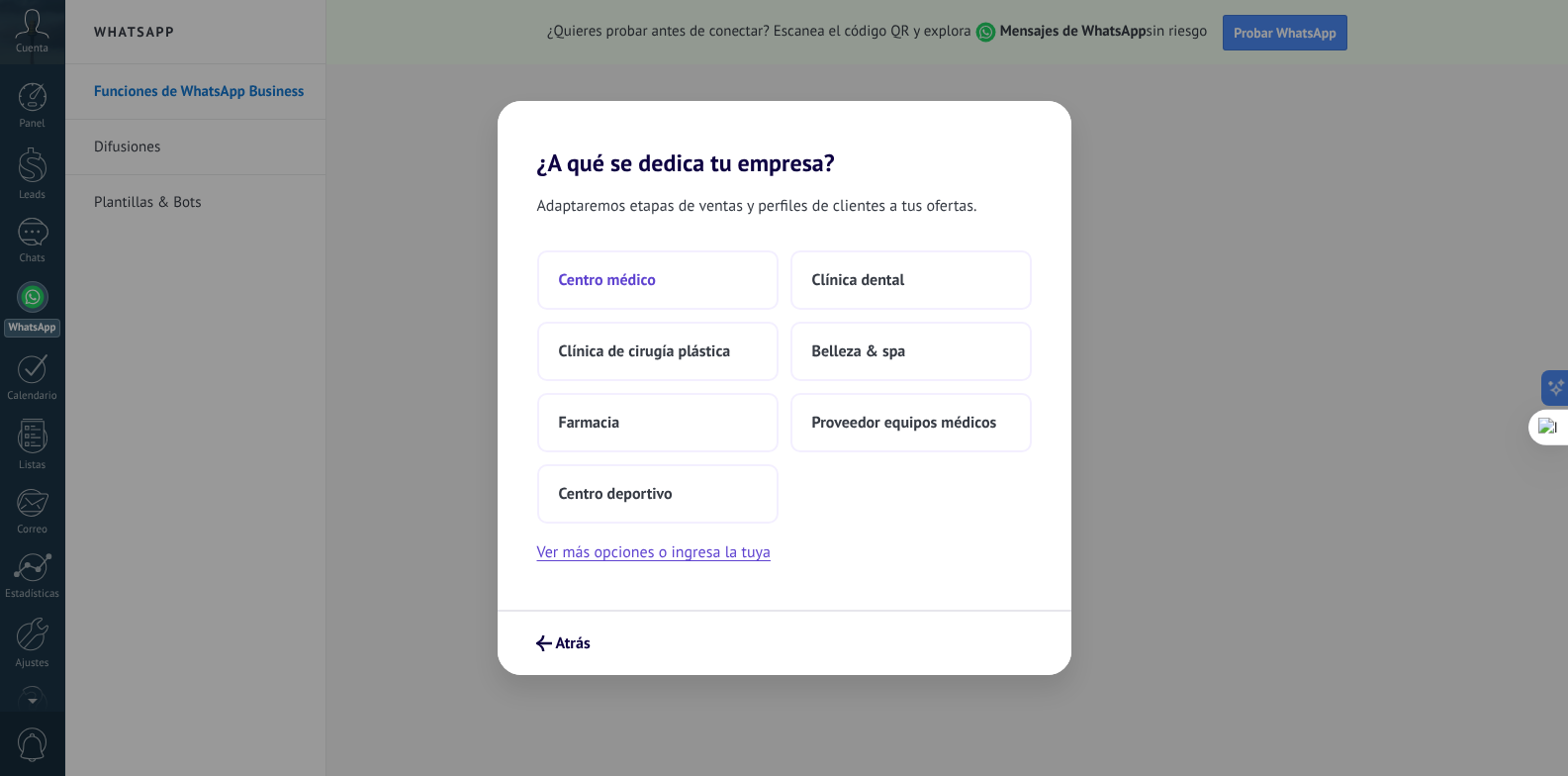 click on "Centro médico" at bounding box center [658, 280] 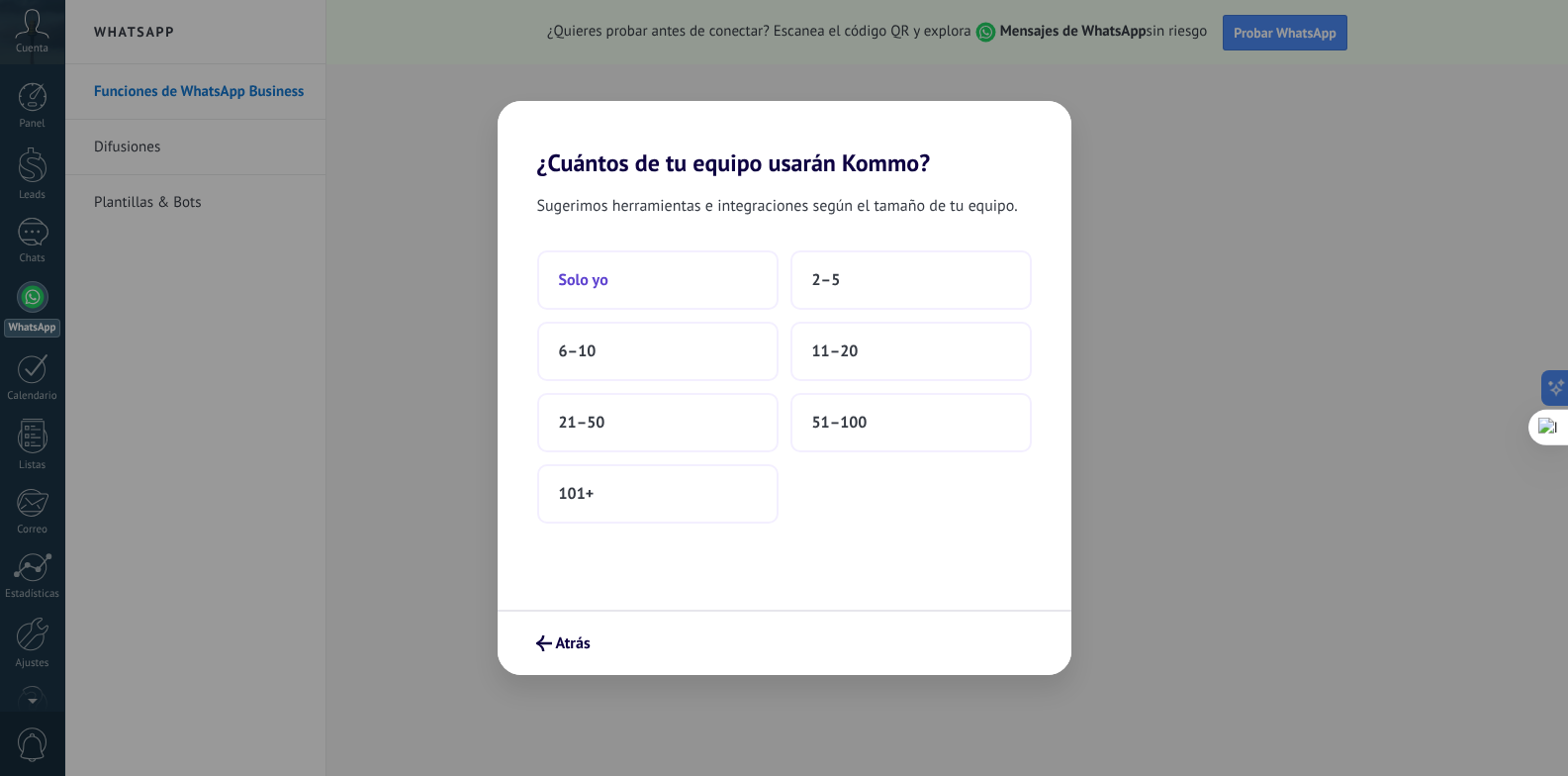 click on "Solo yo" at bounding box center (658, 280) 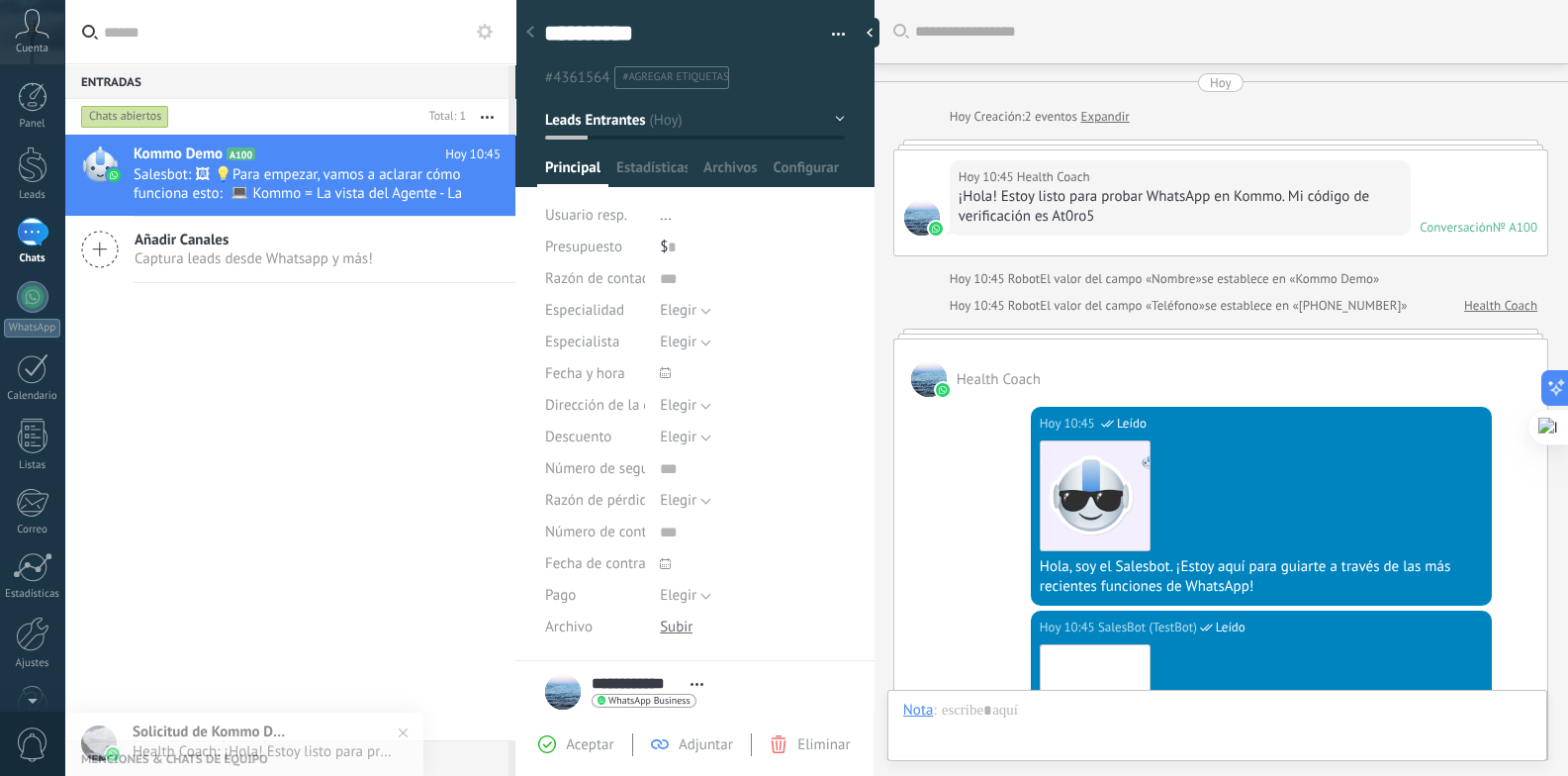 scroll, scrollTop: 631, scrollLeft: 0, axis: vertical 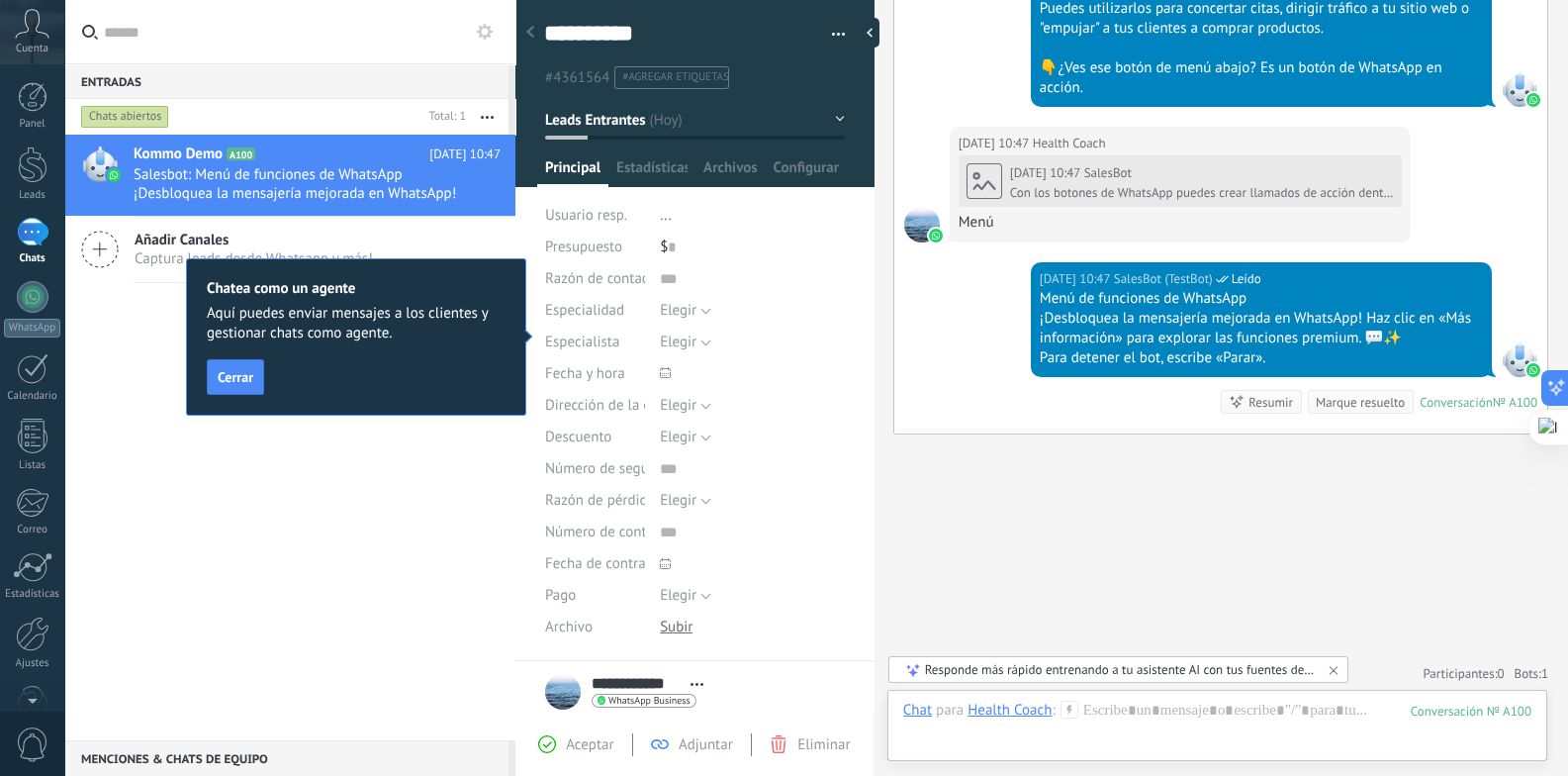 click on "Cuenta" at bounding box center [32, 32] 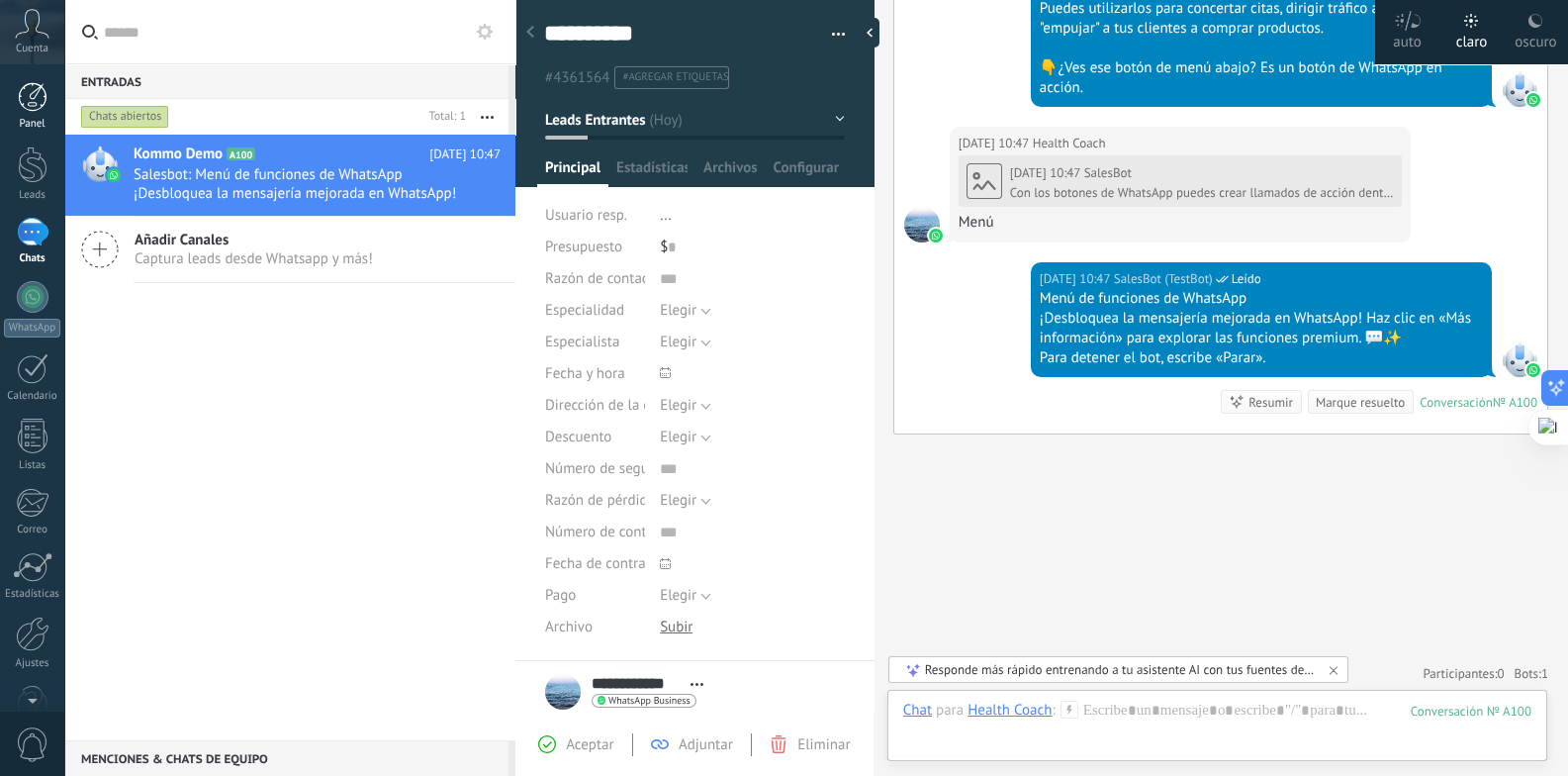 click at bounding box center [33, 97] 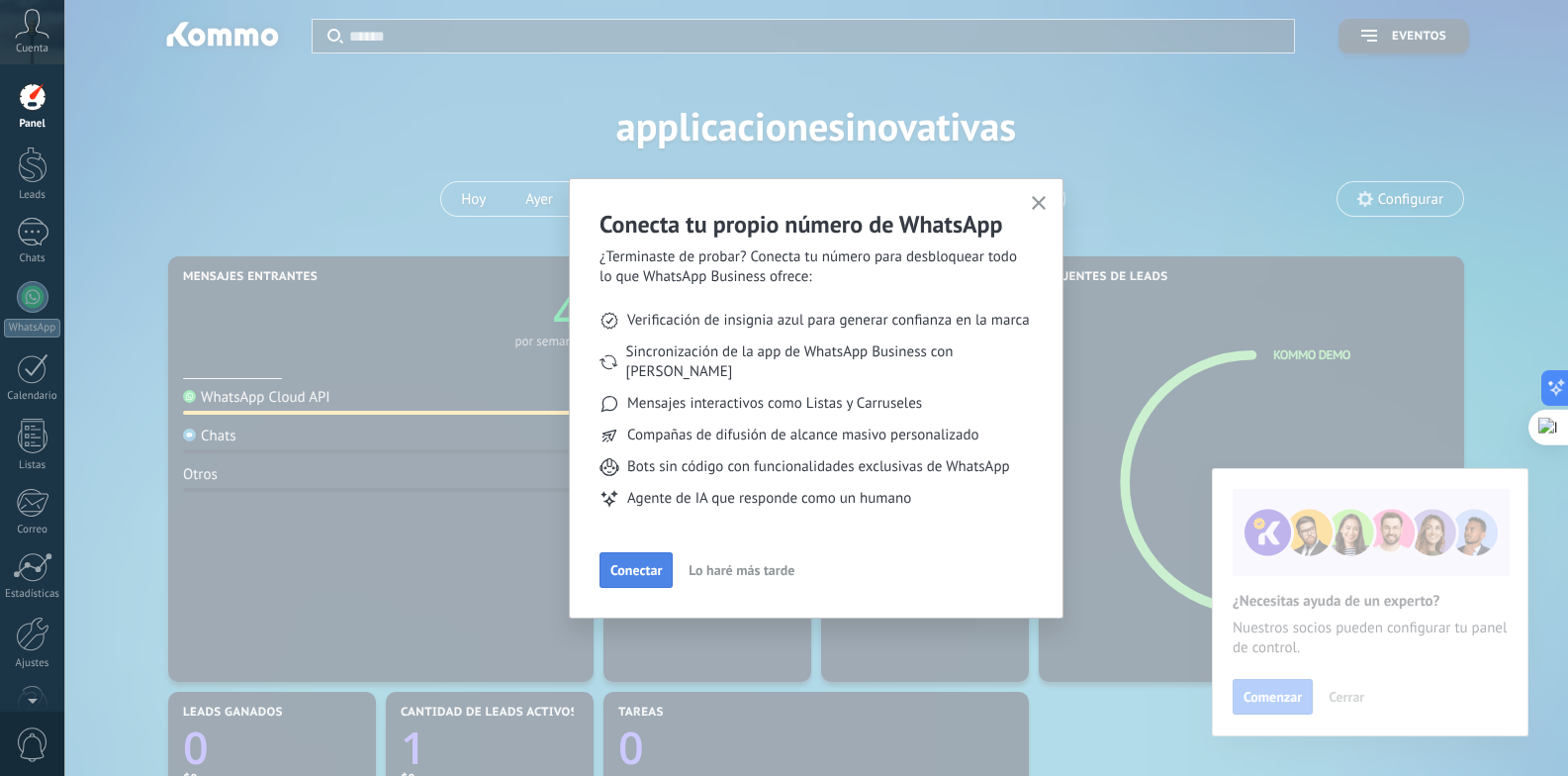 click on "Conectar" at bounding box center [636, 570] 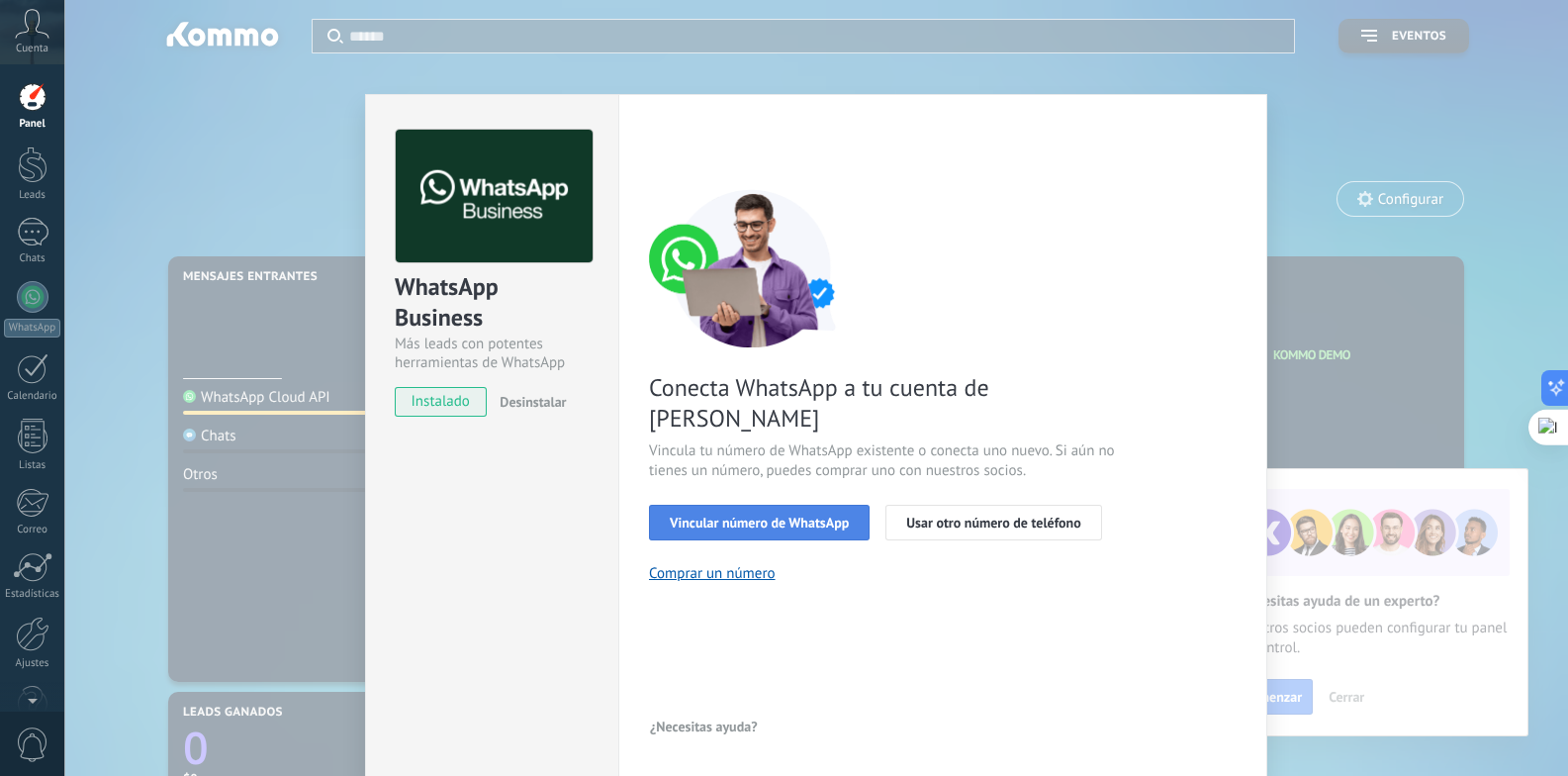 click on "Vincular número de WhatsApp" at bounding box center [759, 523] 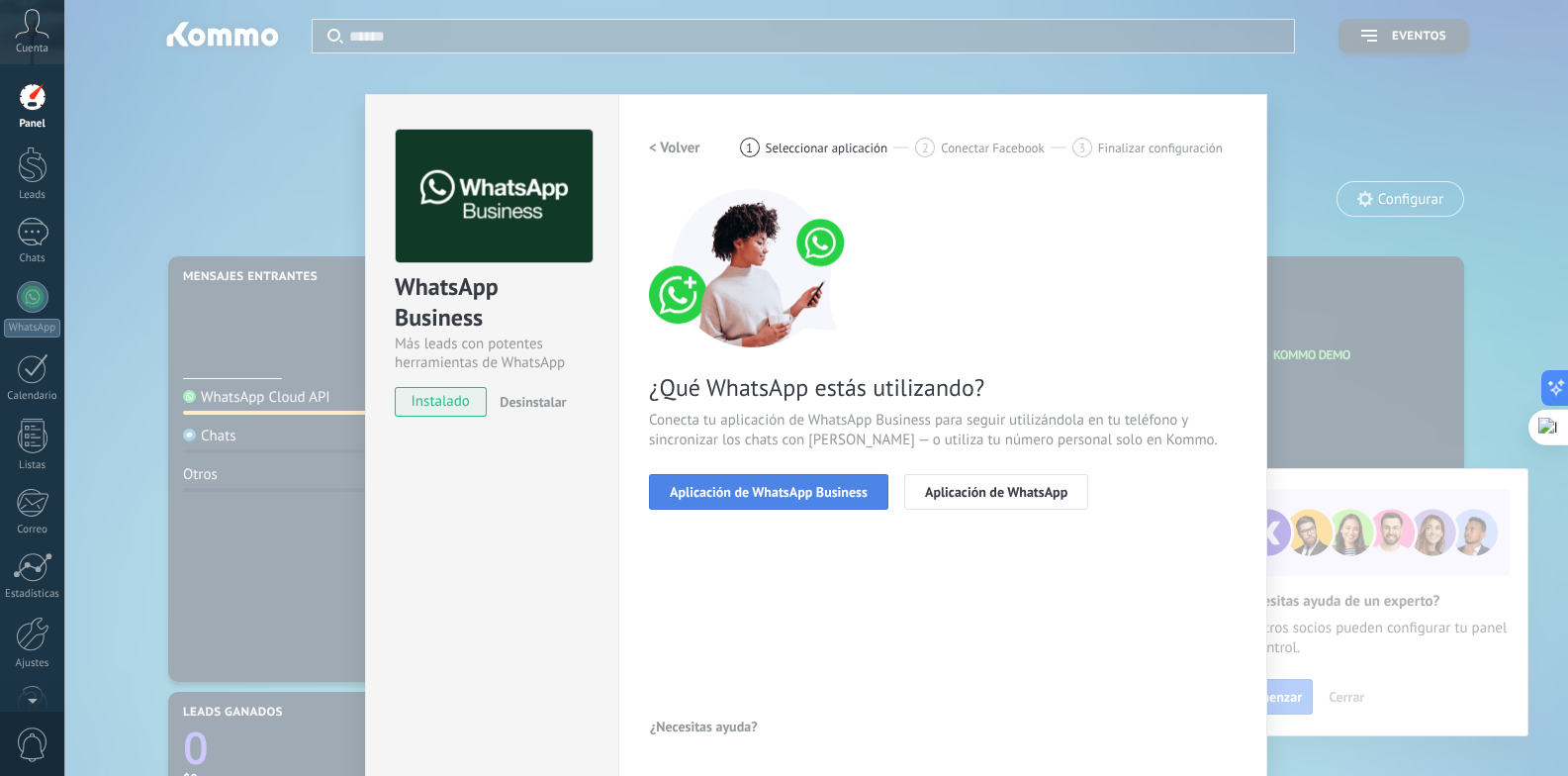 click on "Aplicación de WhatsApp Business" at bounding box center [769, 492] 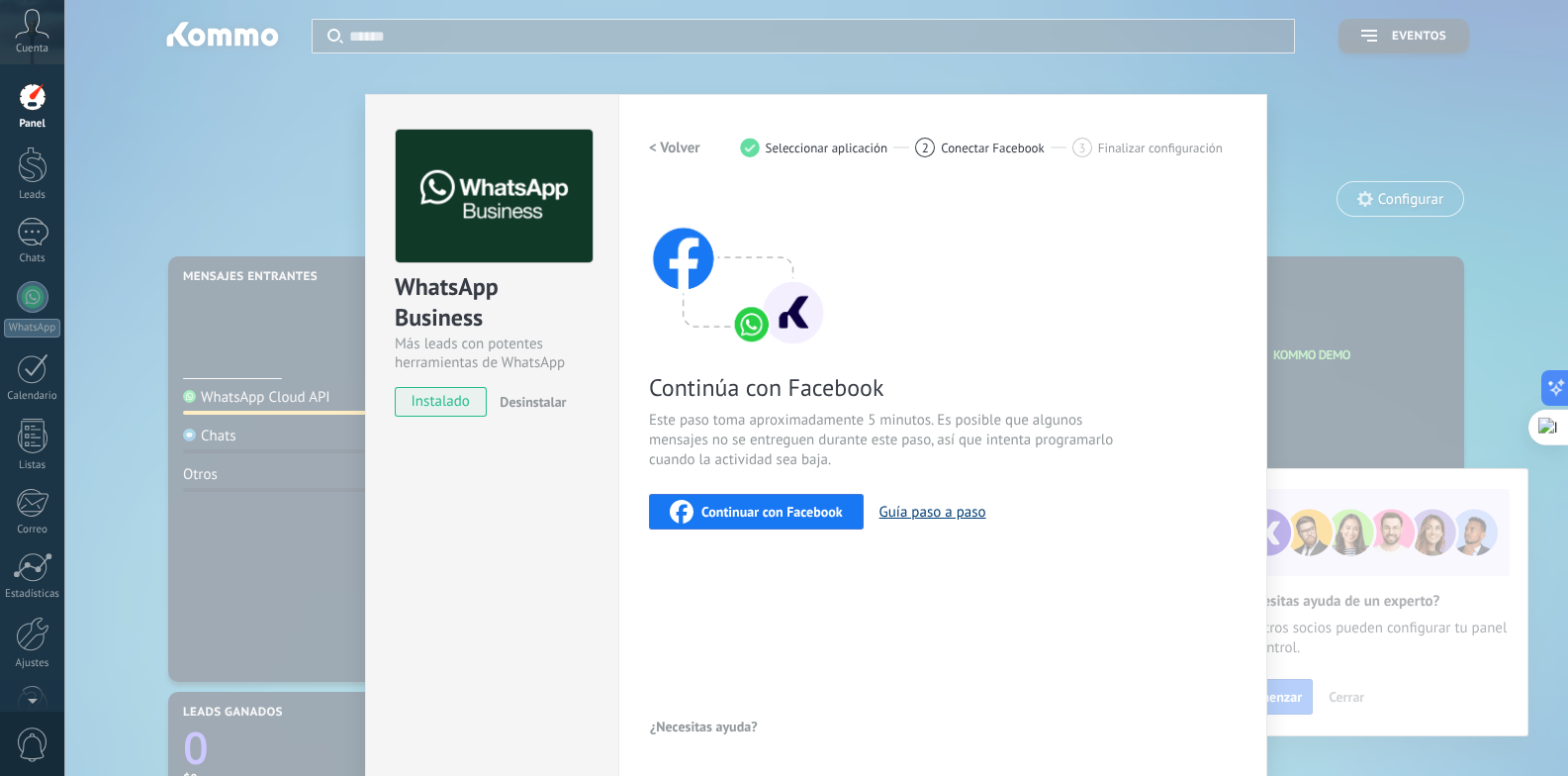 click on "Guía paso a paso" at bounding box center (933, 512) 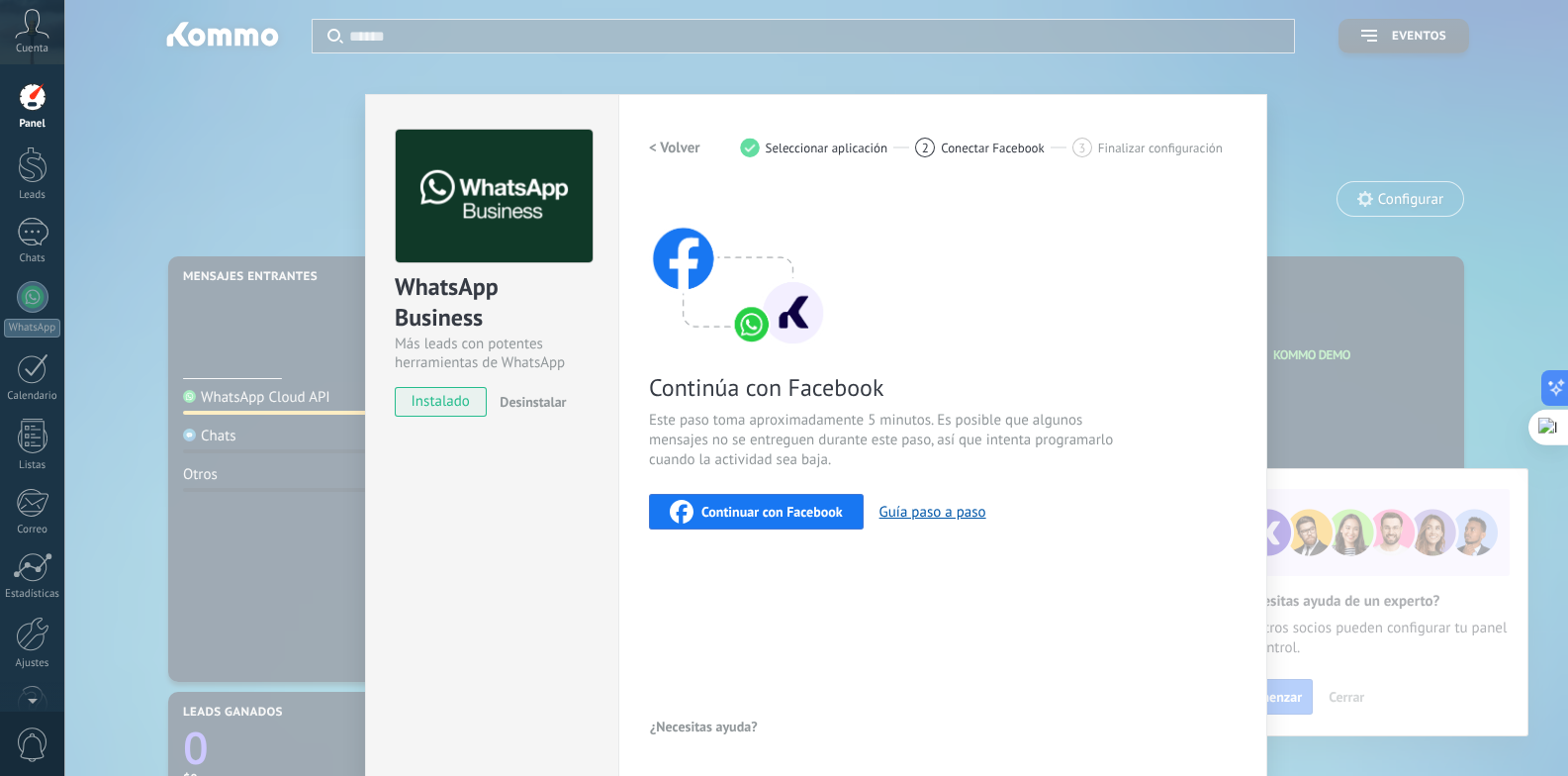 scroll, scrollTop: 0, scrollLeft: 0, axis: both 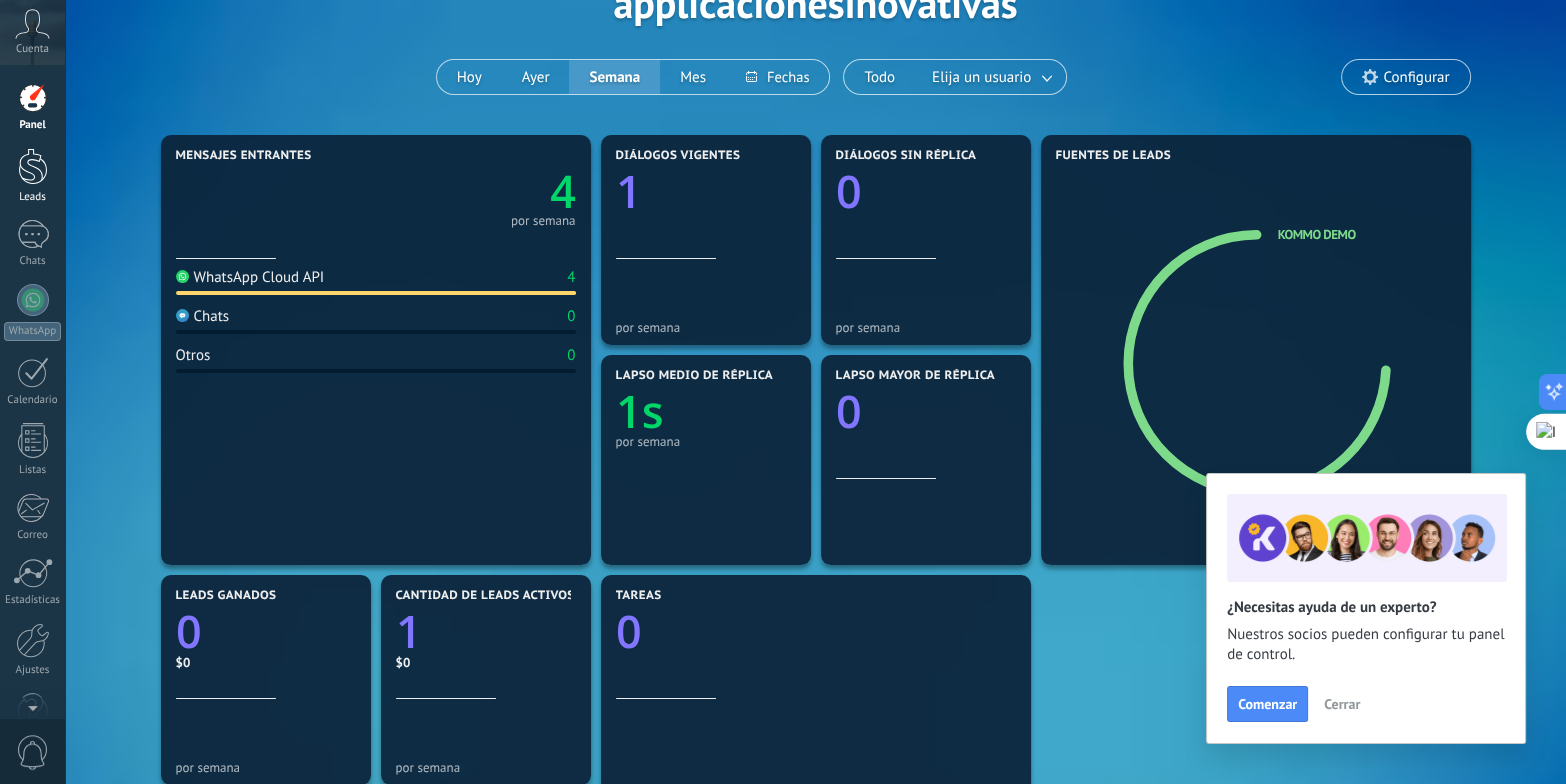 click at bounding box center (33, 166) 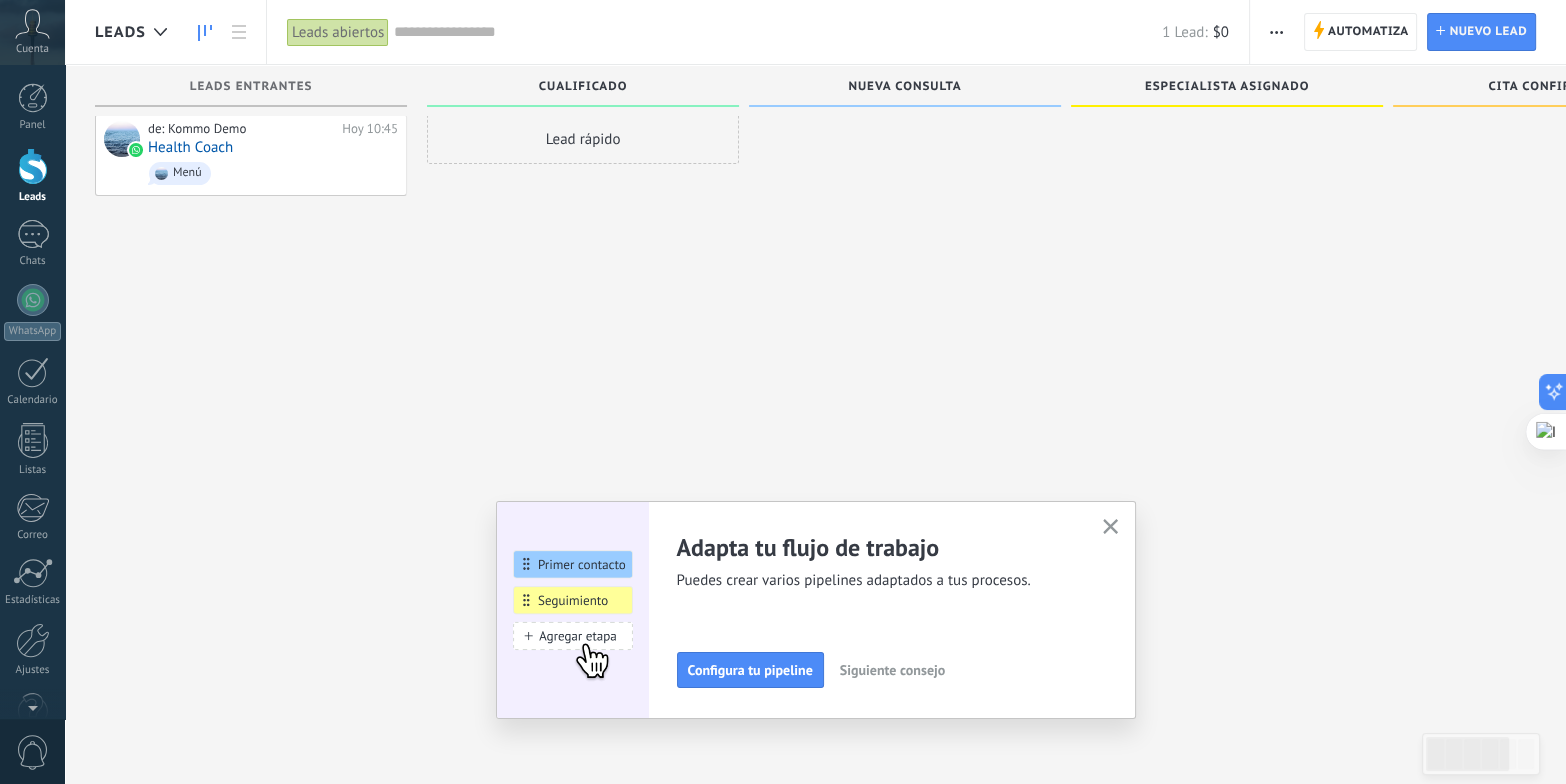 scroll, scrollTop: 34, scrollLeft: 0, axis: vertical 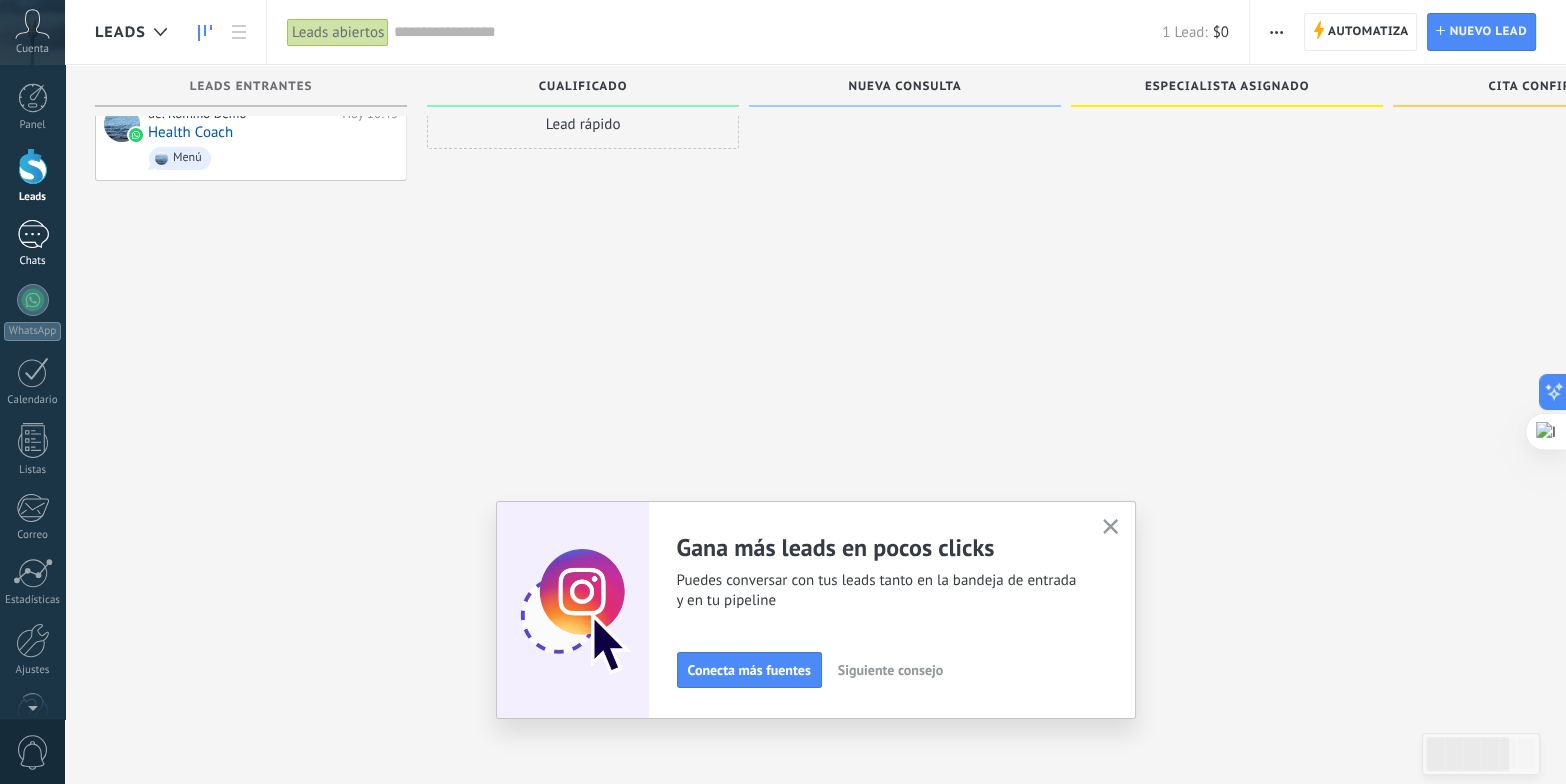 click on "1" at bounding box center [33, 234] 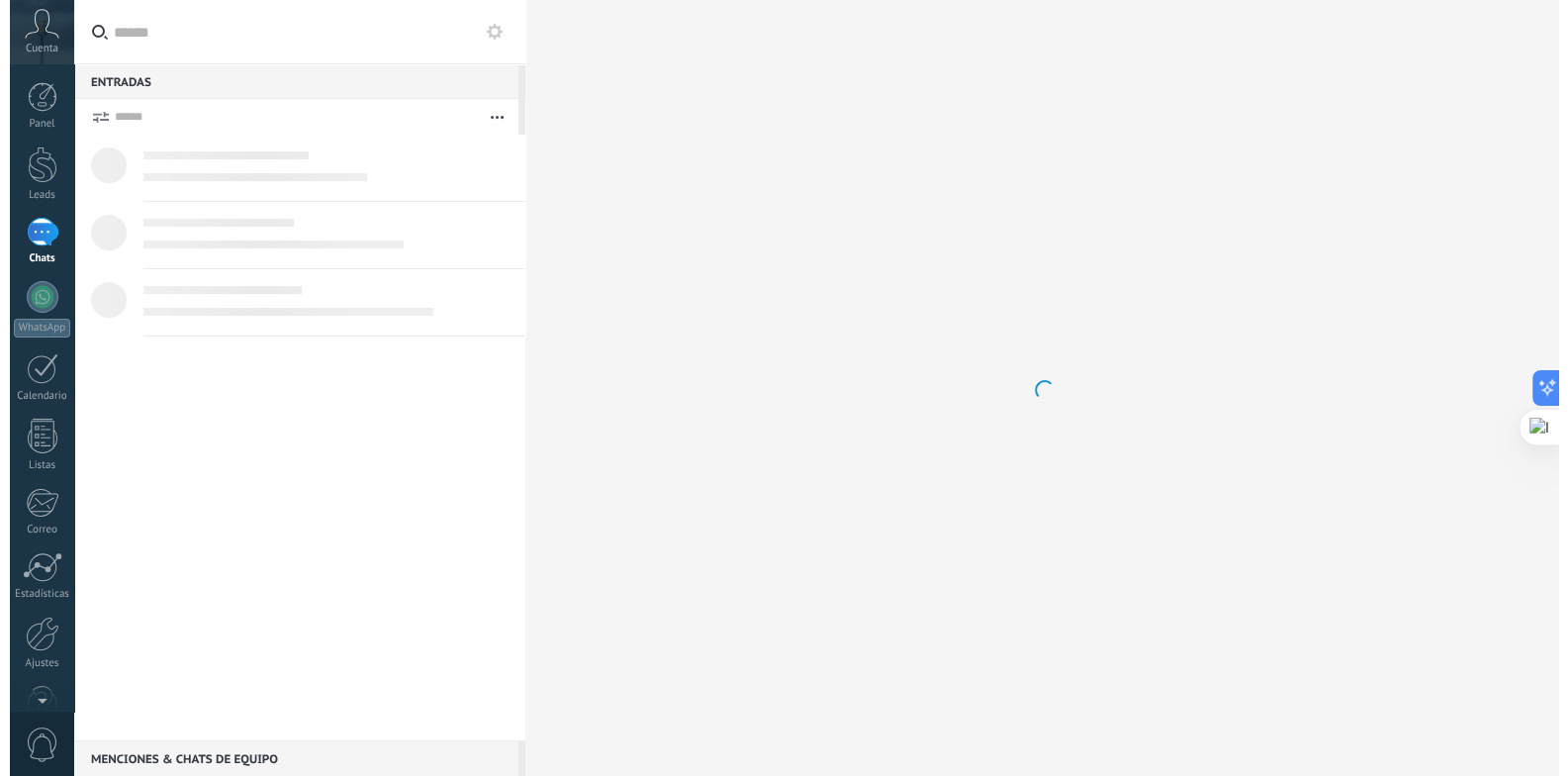 scroll, scrollTop: 0, scrollLeft: 0, axis: both 